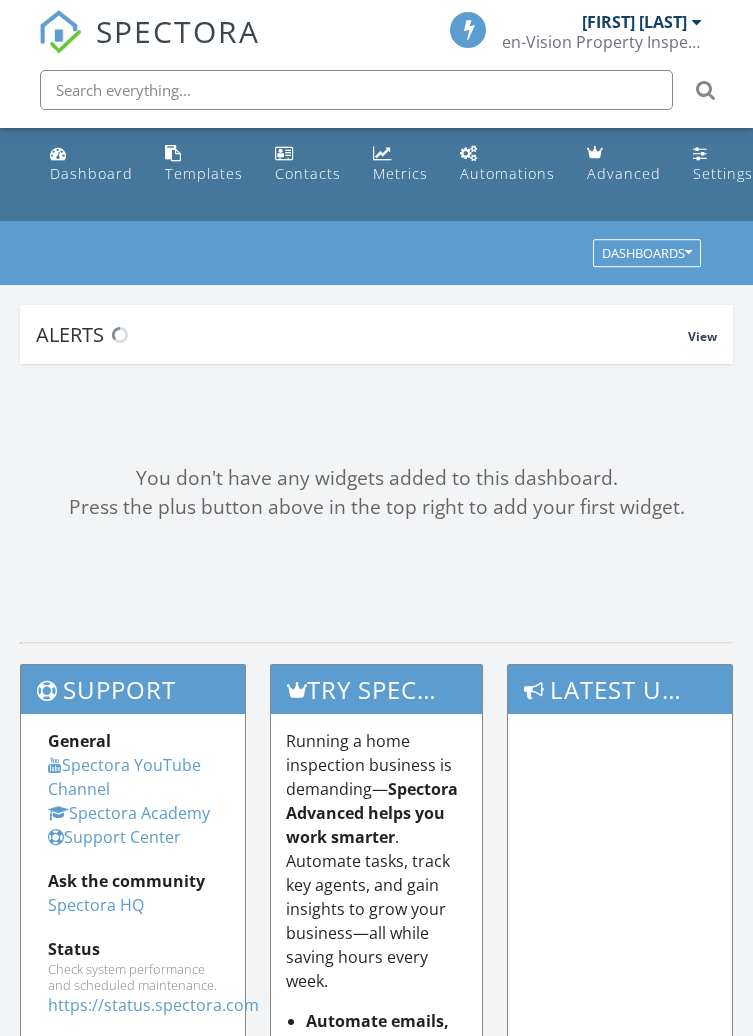 scroll, scrollTop: 0, scrollLeft: 0, axis: both 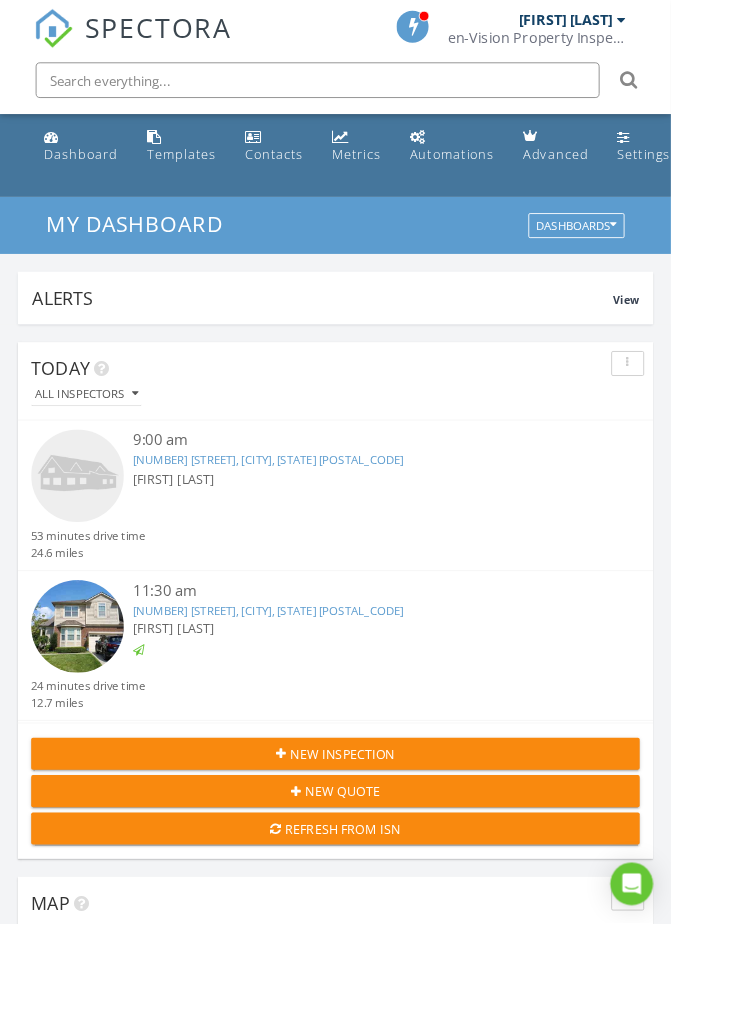 click on "[NUMBER] [STREET], [CITY], [STATE] [POSTAL_CODE]" at bounding box center [301, 685] 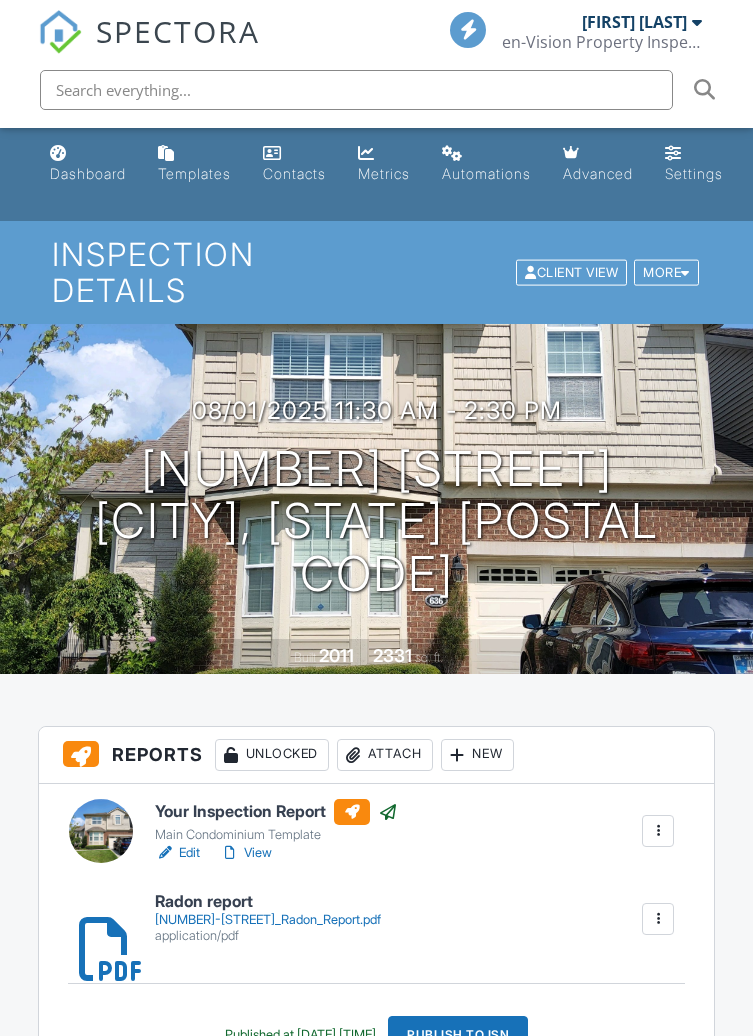scroll, scrollTop: 0, scrollLeft: 0, axis: both 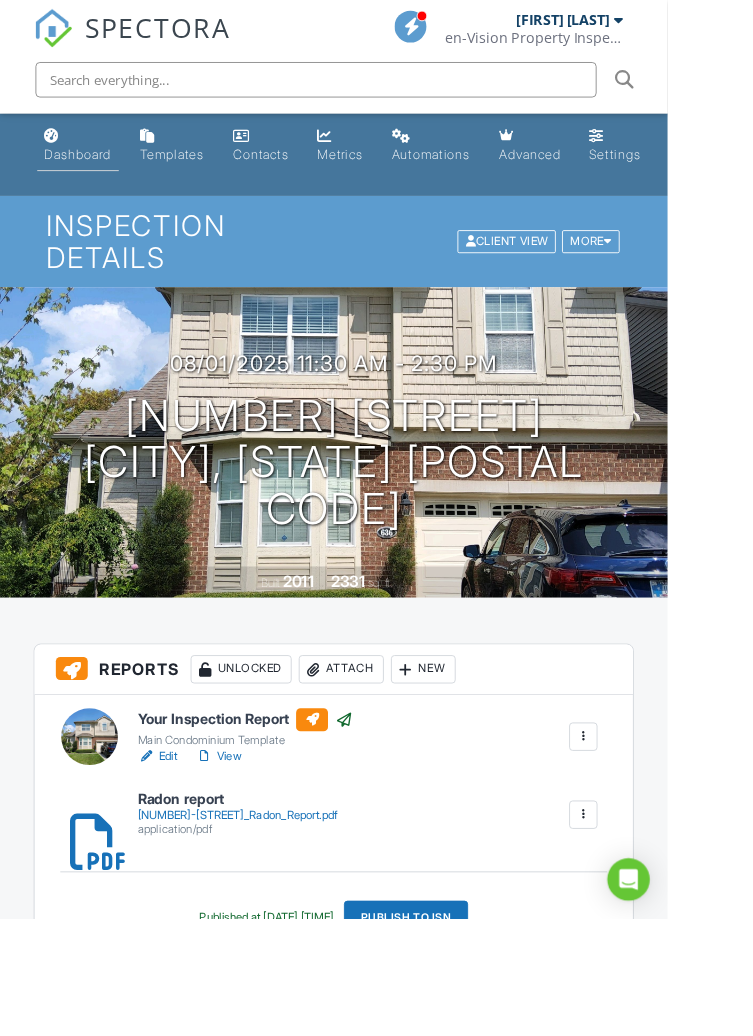 click on "Dashboard" at bounding box center [88, 173] 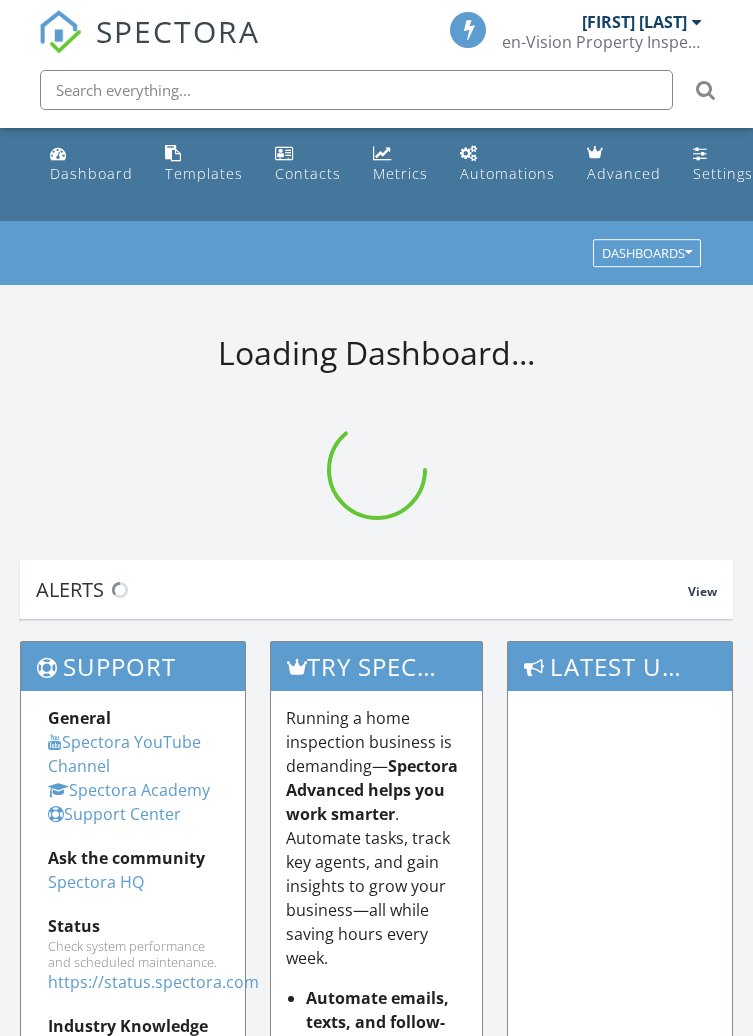 scroll, scrollTop: 0, scrollLeft: 0, axis: both 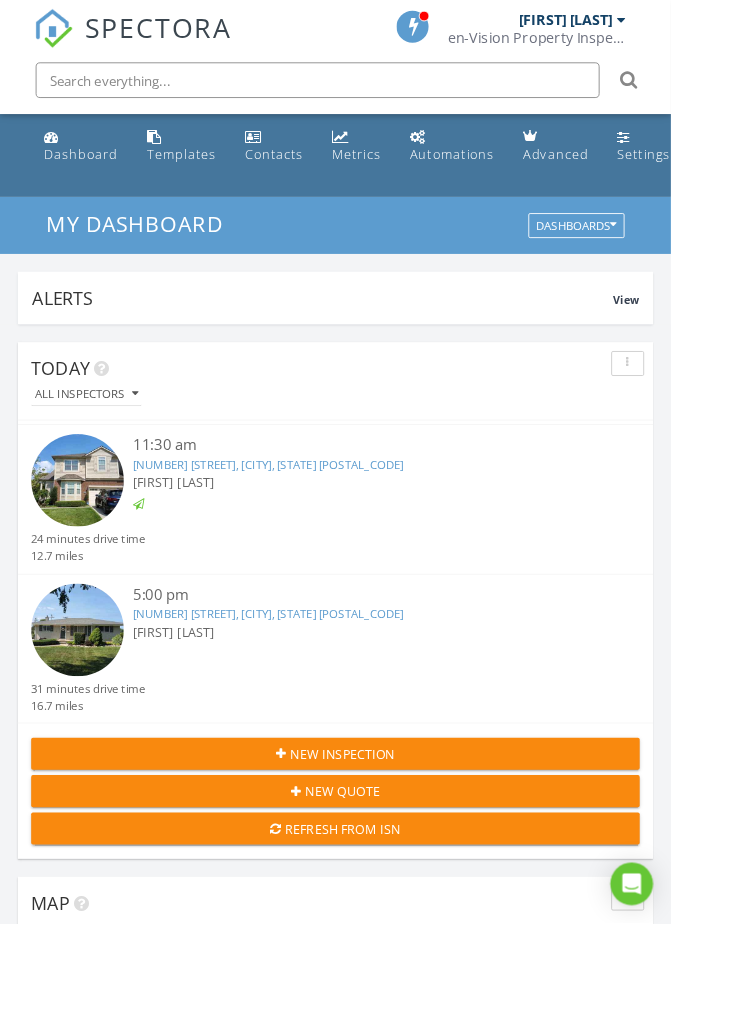 click on "12077 Brougham Dr, Sterling Heights, MI 48312" at bounding box center (301, 689) 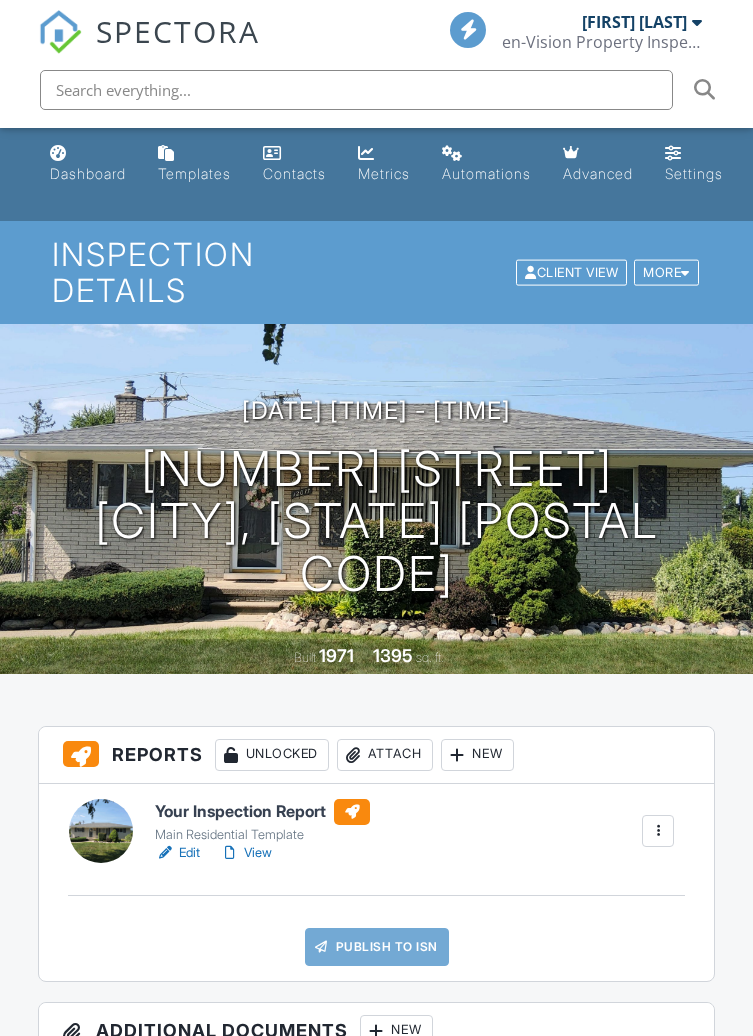 scroll, scrollTop: 45, scrollLeft: 0, axis: vertical 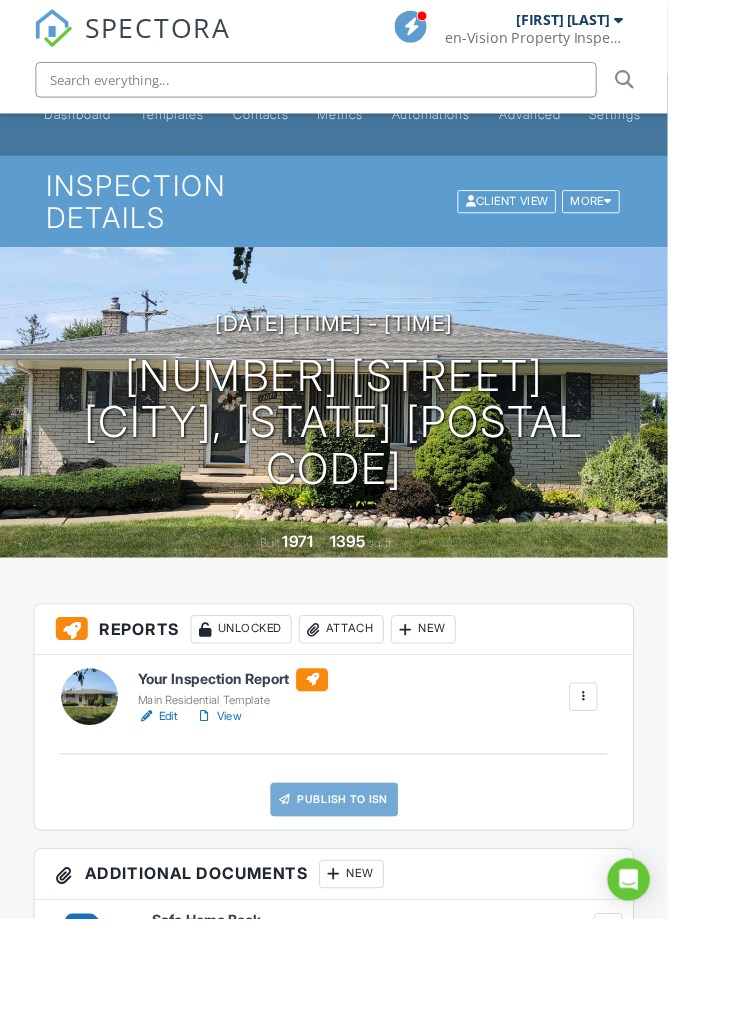 click on "View" at bounding box center [246, 808] 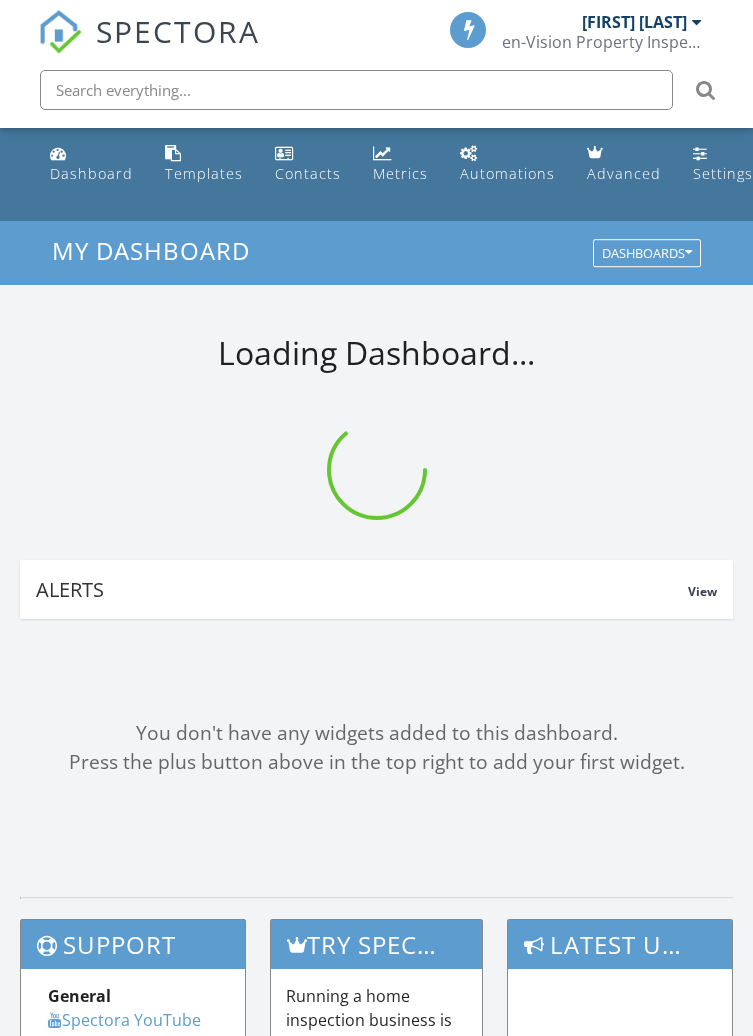 scroll, scrollTop: 0, scrollLeft: 0, axis: both 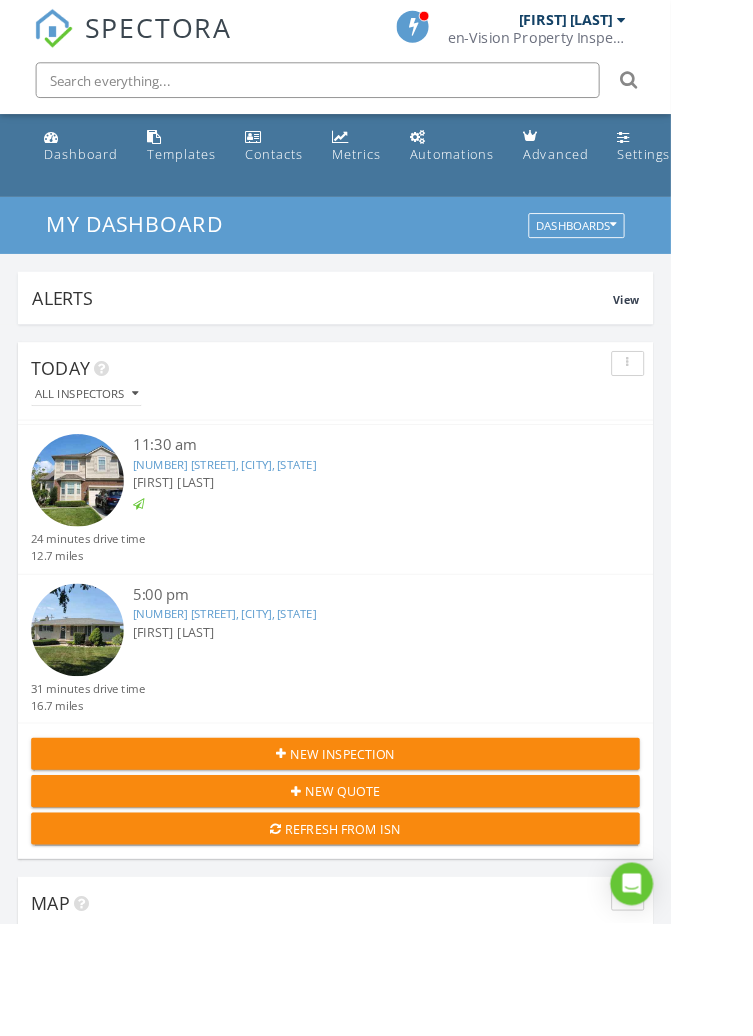 click on "[NUMBER] [STREET], [CITY], [STATE]" at bounding box center (252, 689) 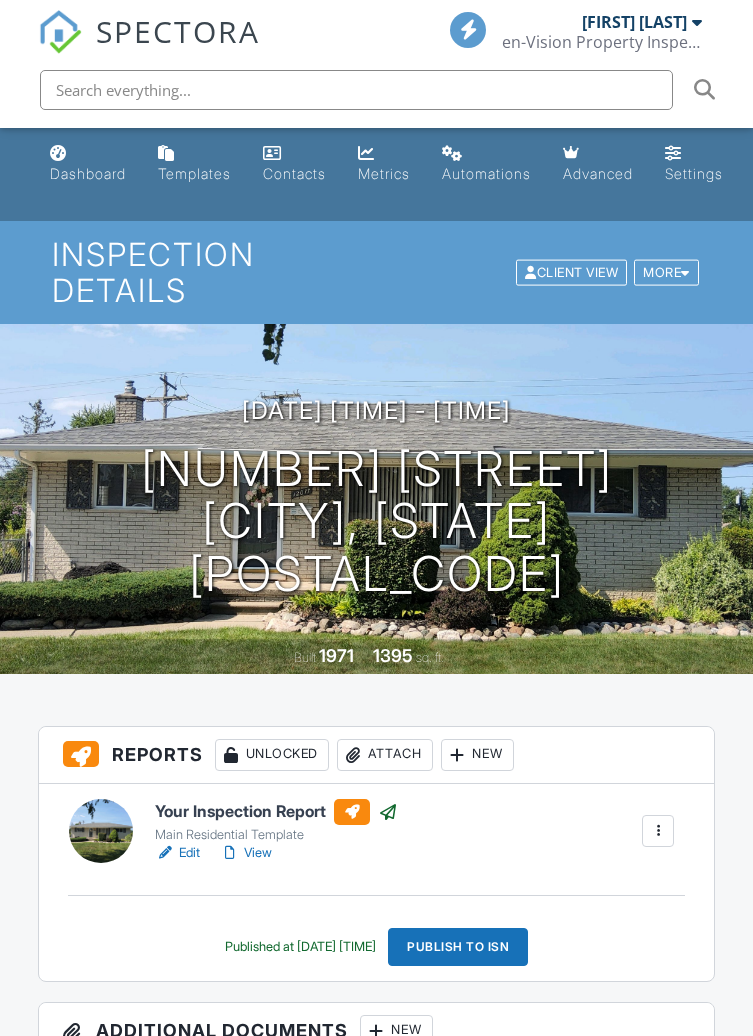 scroll, scrollTop: 0, scrollLeft: 0, axis: both 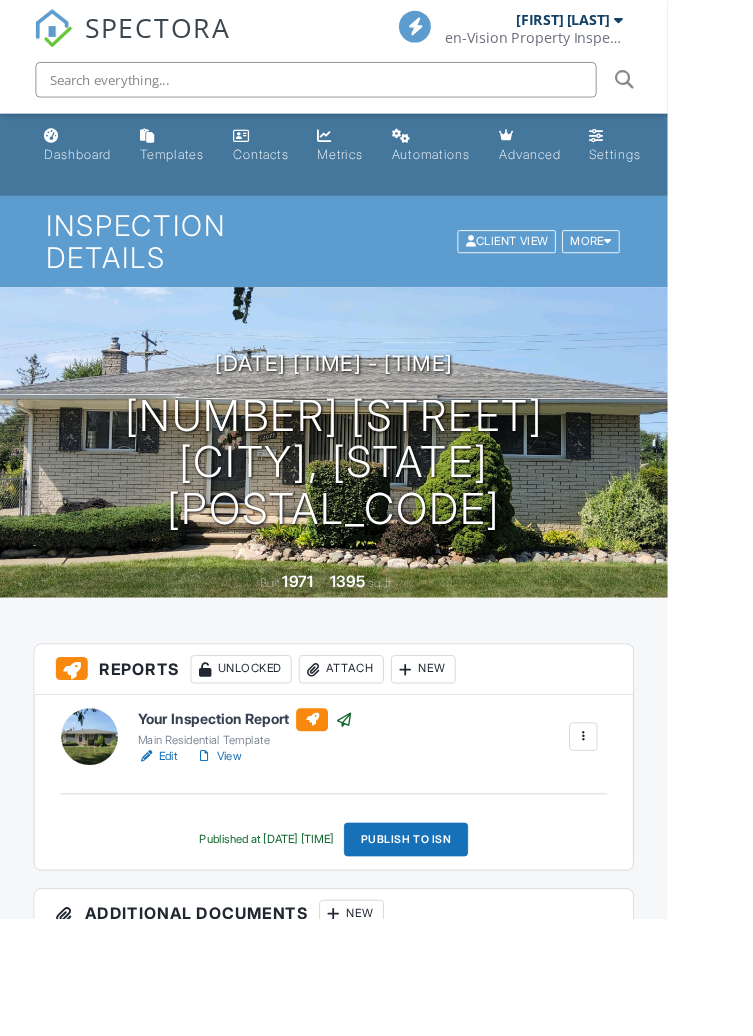 click on "View" at bounding box center [246, 853] 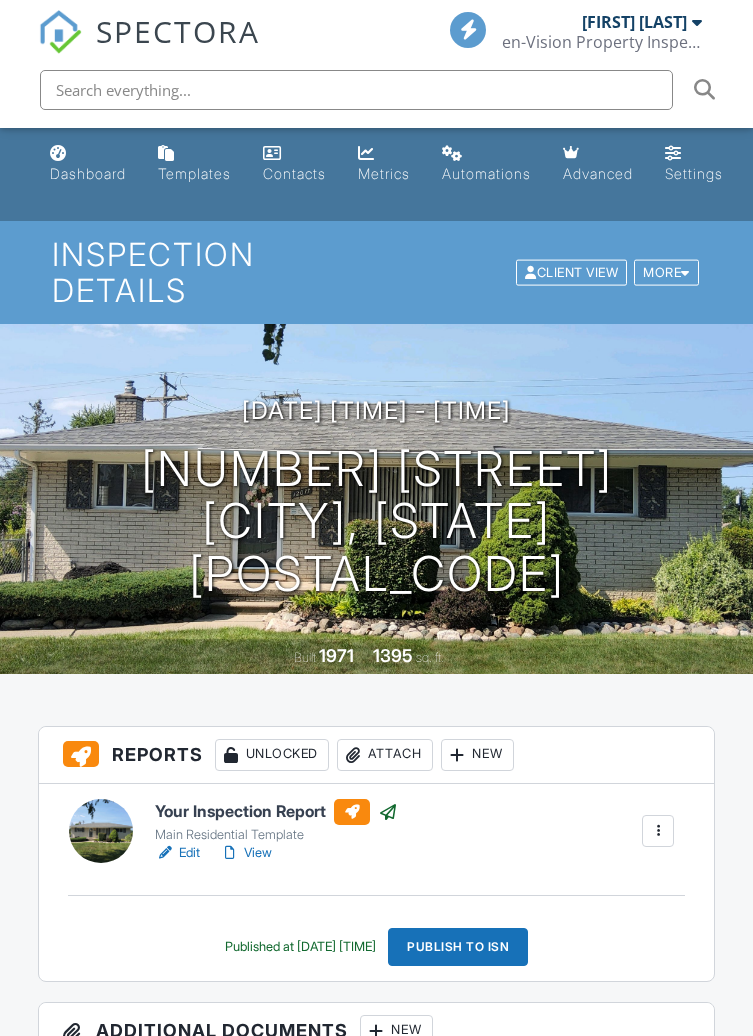 scroll, scrollTop: 0, scrollLeft: 0, axis: both 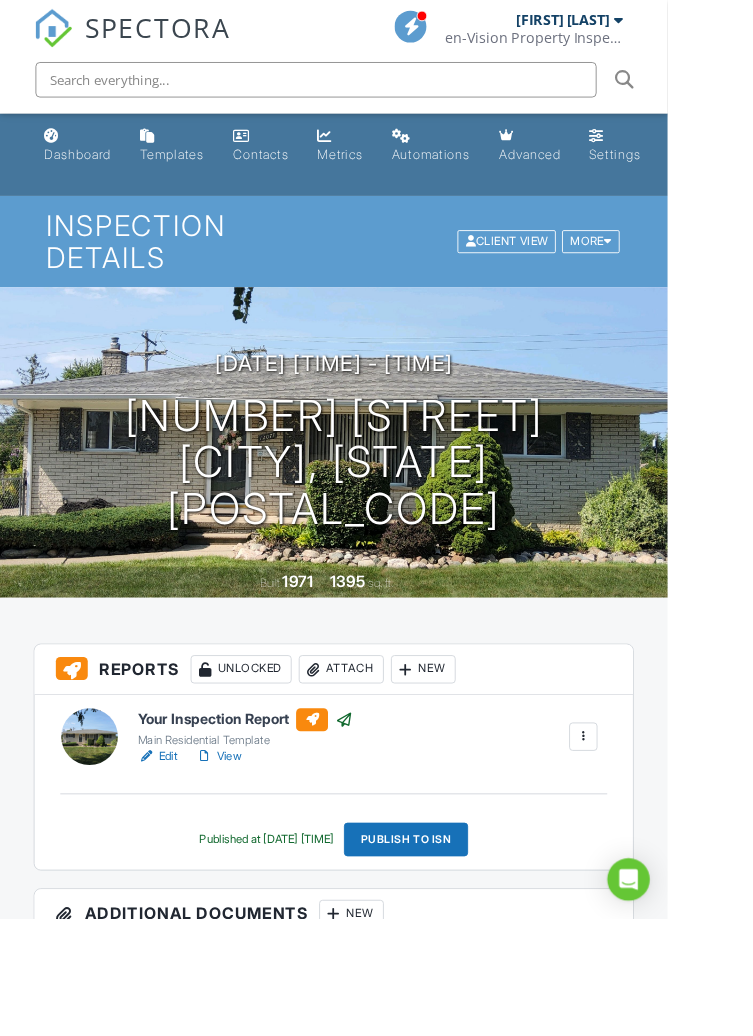 click on "View" at bounding box center [246, 853] 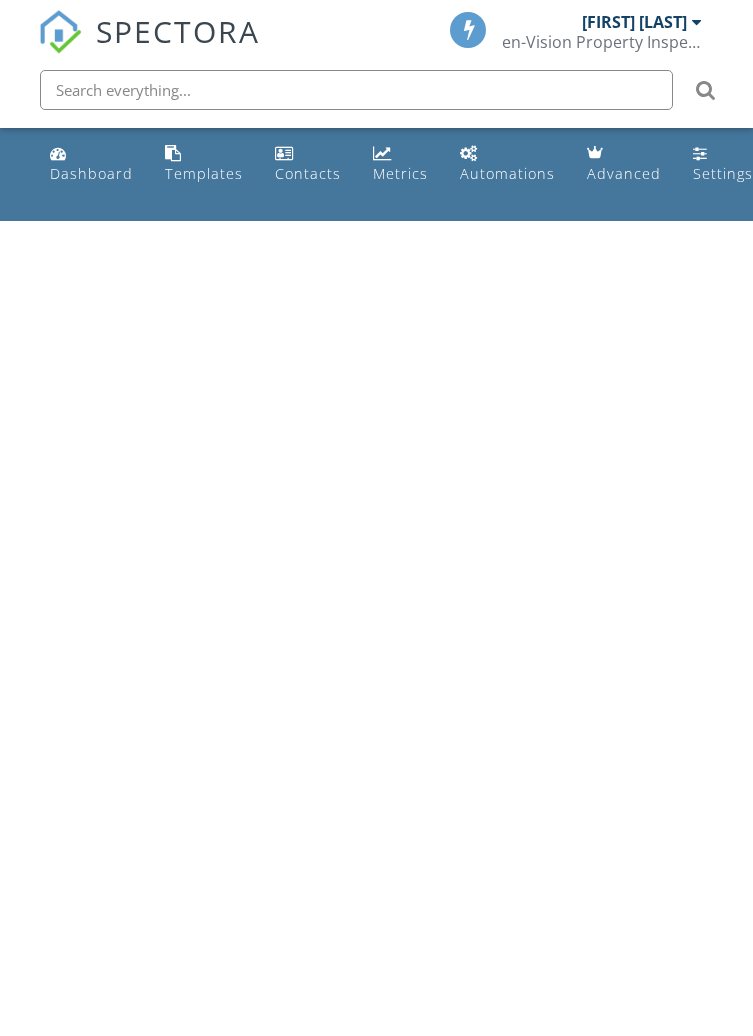 scroll, scrollTop: 0, scrollLeft: 0, axis: both 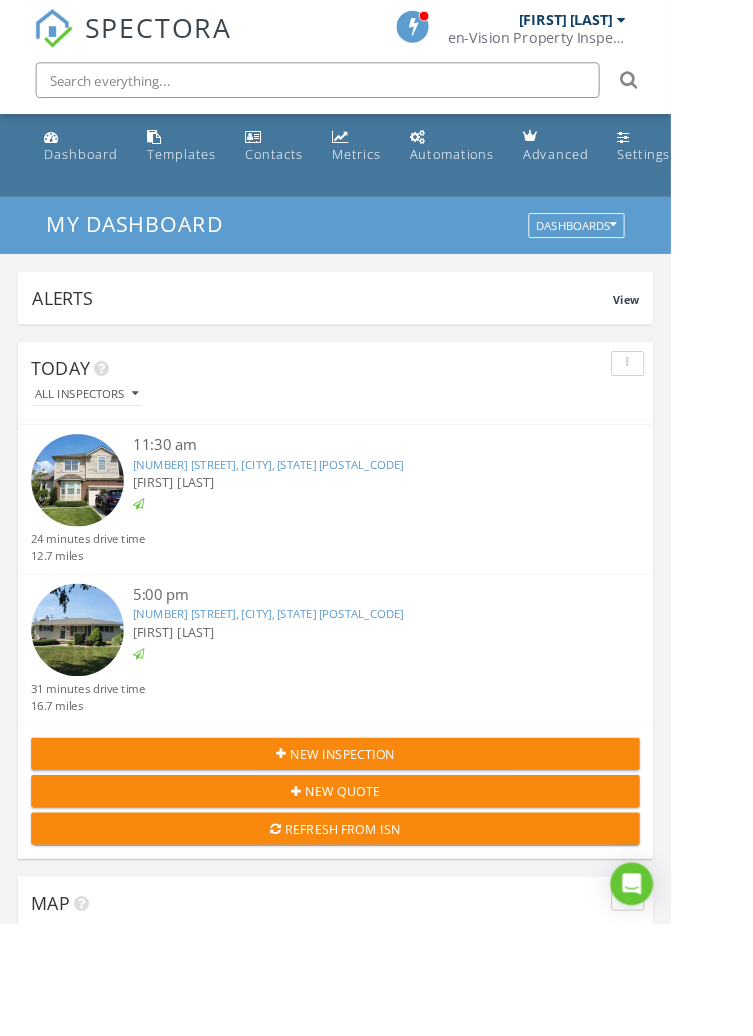click on "12077 Brougham Dr, Sterling Heights, MI 48312" at bounding box center (301, 689) 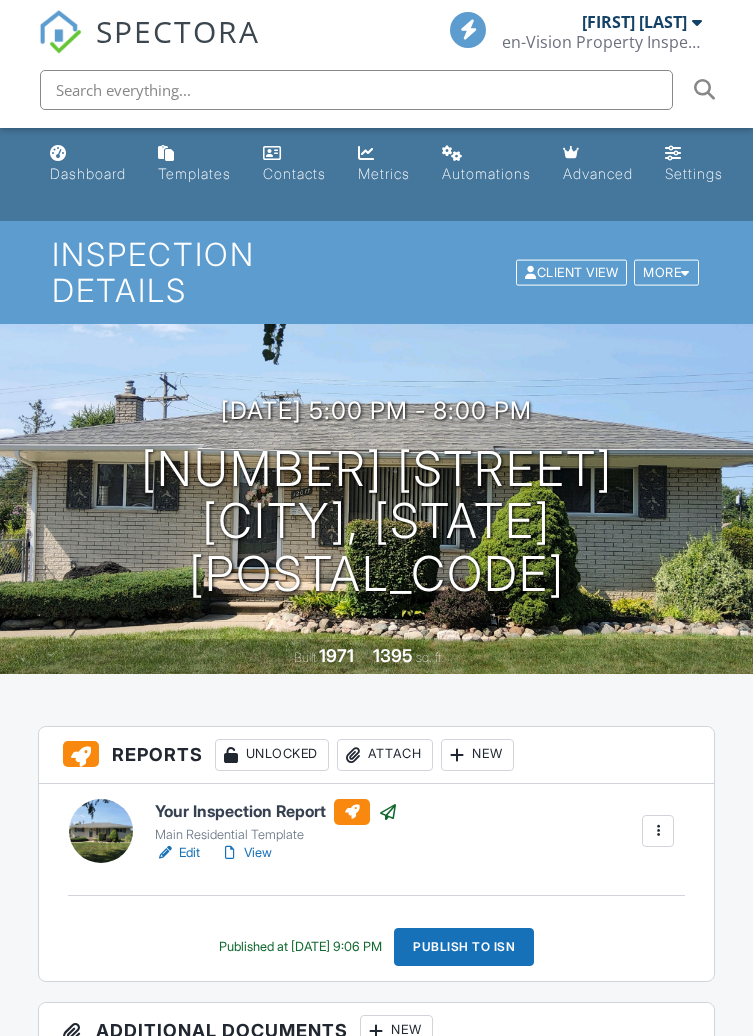 scroll, scrollTop: 220, scrollLeft: 0, axis: vertical 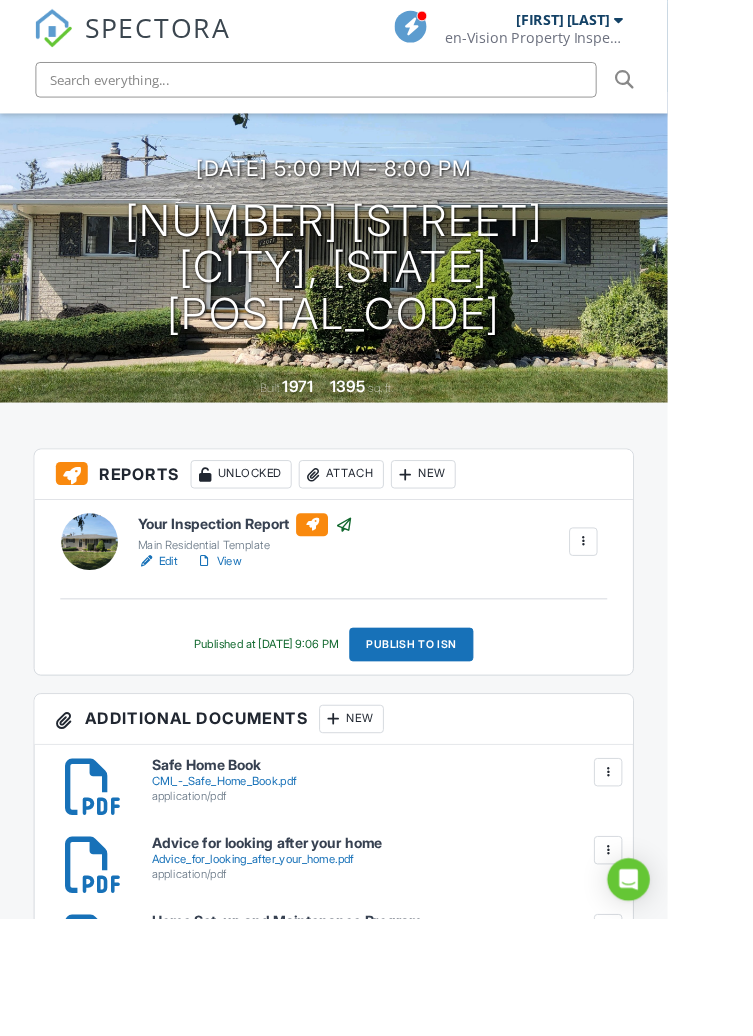 click on "Edit" at bounding box center (177, 633) 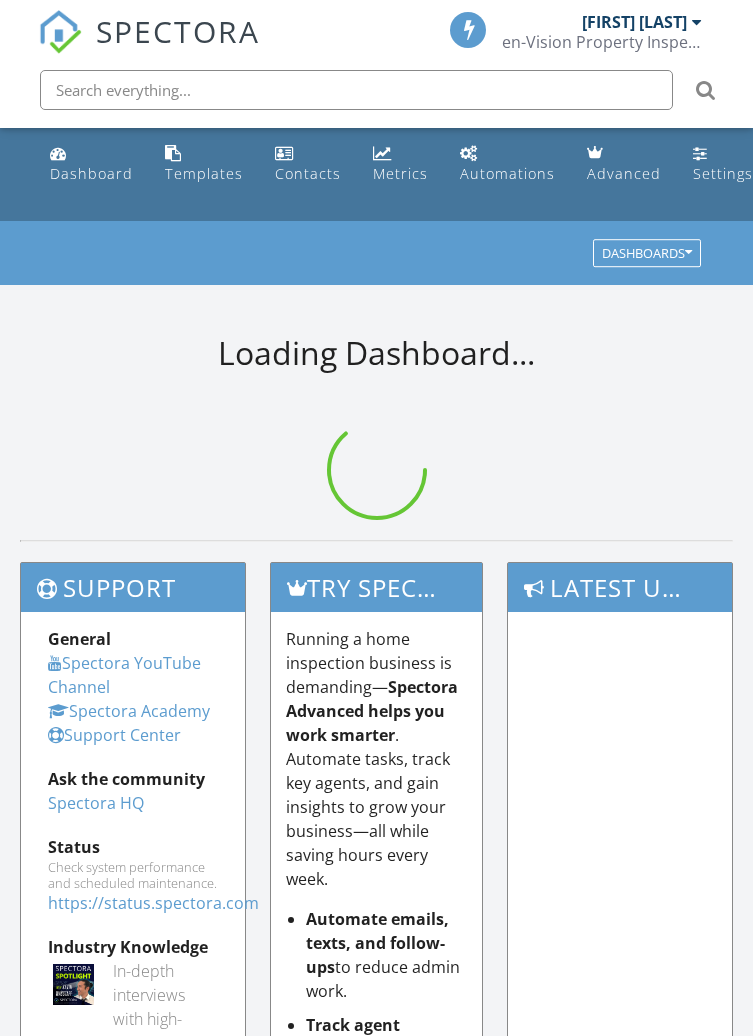scroll, scrollTop: 0, scrollLeft: 0, axis: both 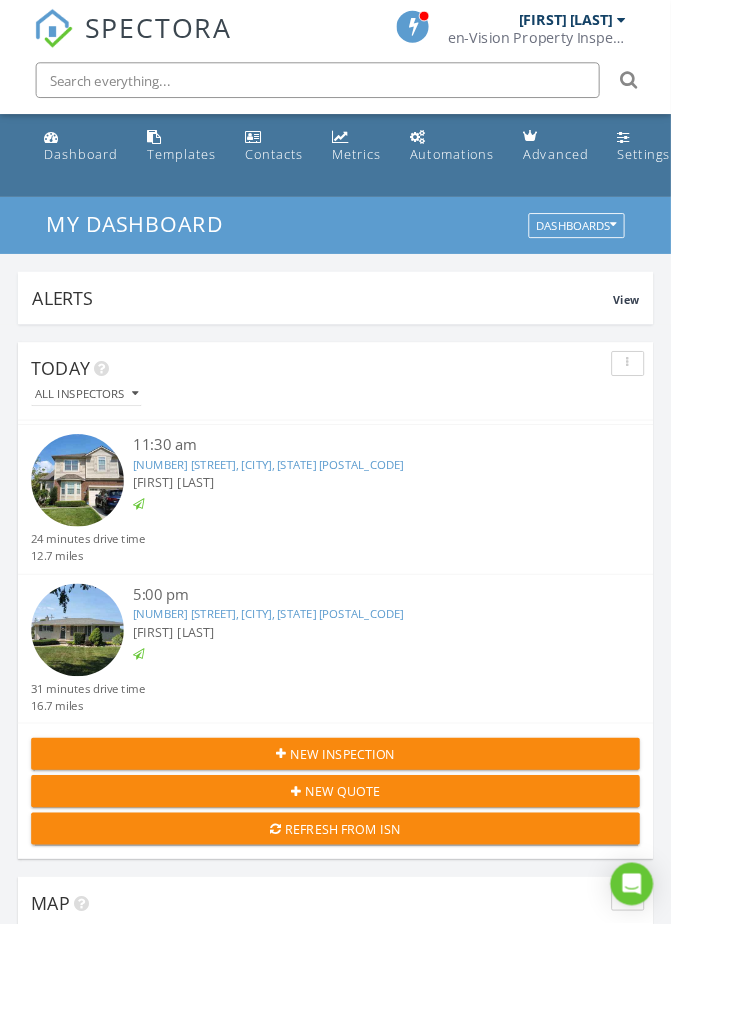 click on "[NUMBER] [STREET], [CITY], [STATE] [POSTAL_CODE]" at bounding box center (301, 689) 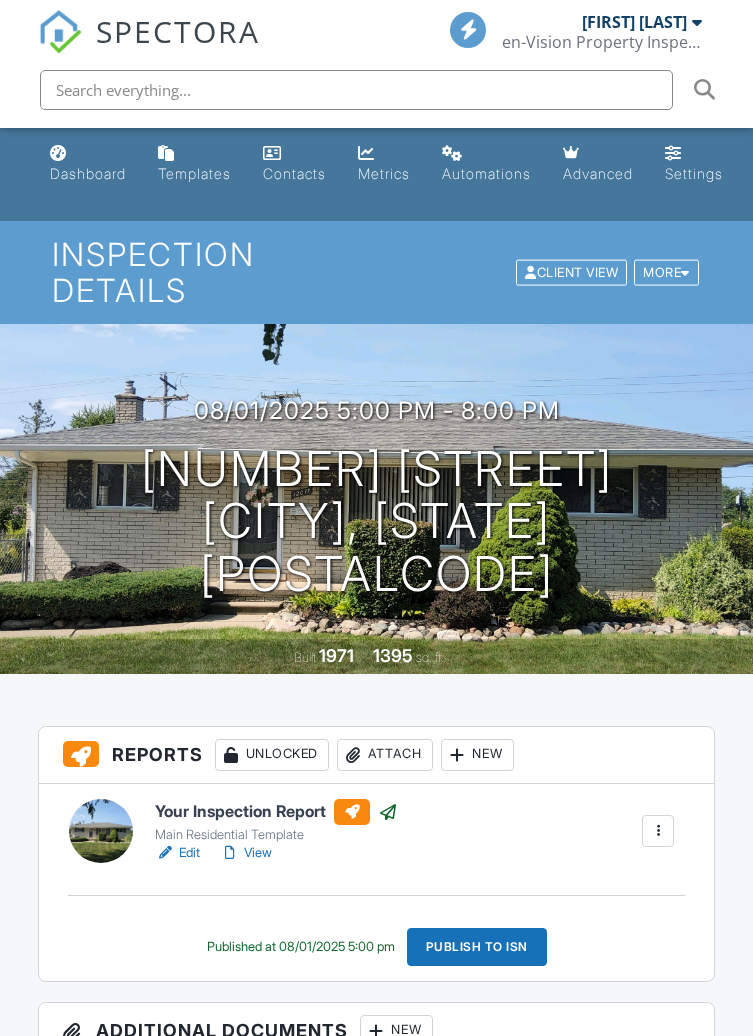 click on "Publish to ISN" at bounding box center (477, 947) 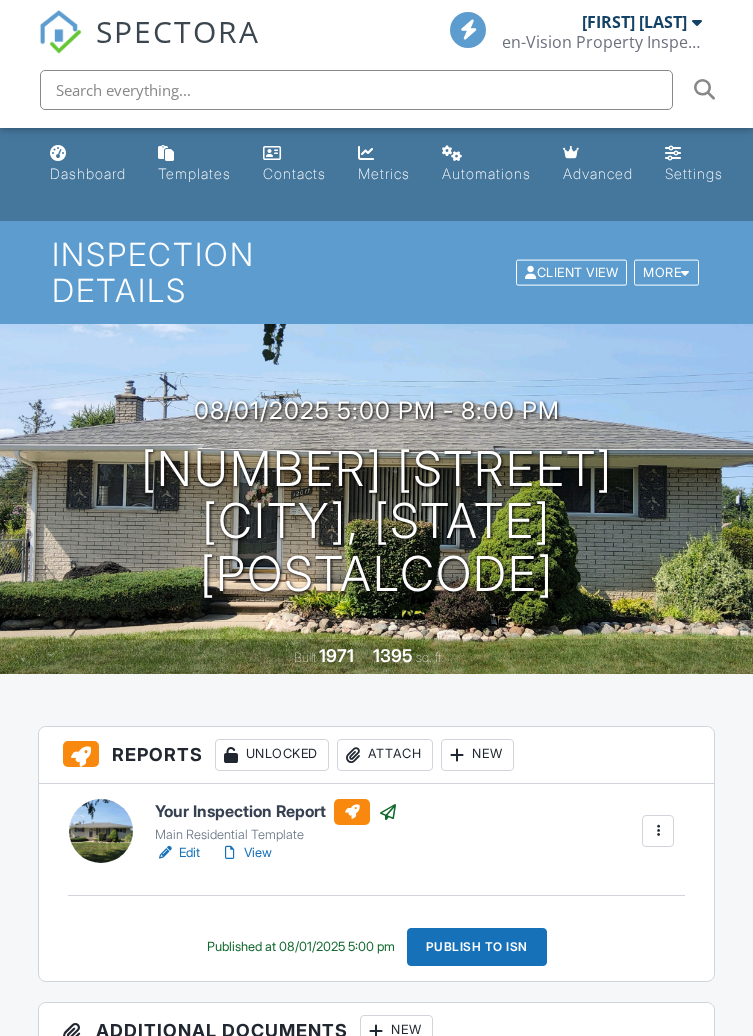 scroll, scrollTop: 0, scrollLeft: 0, axis: both 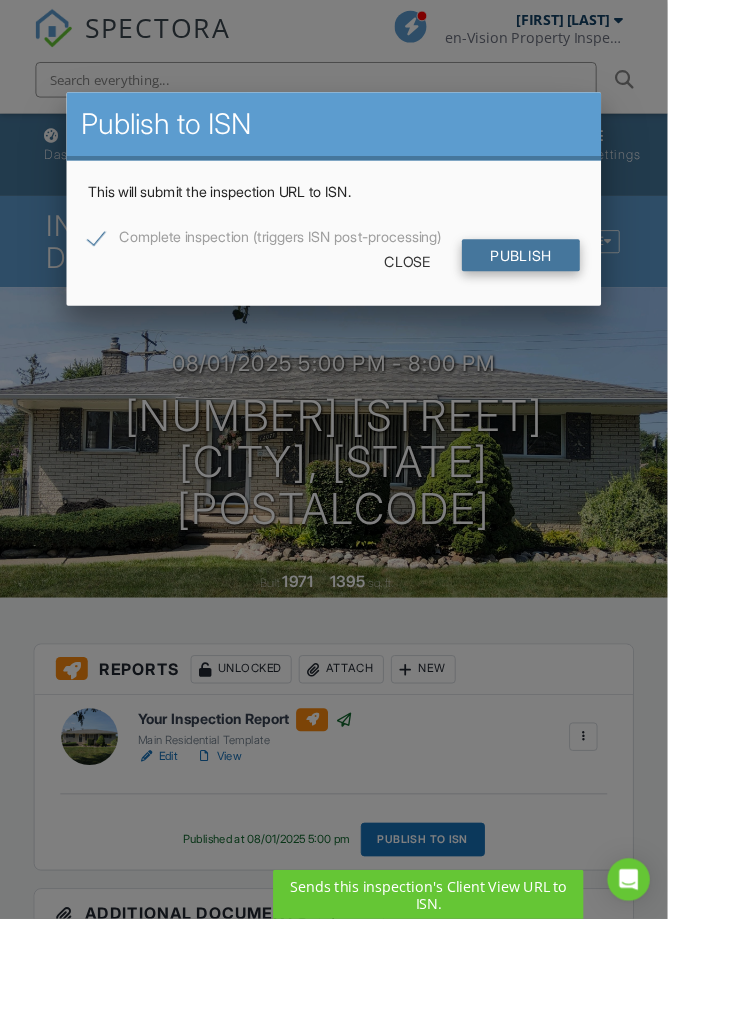 click on "Publish" at bounding box center [587, 288] 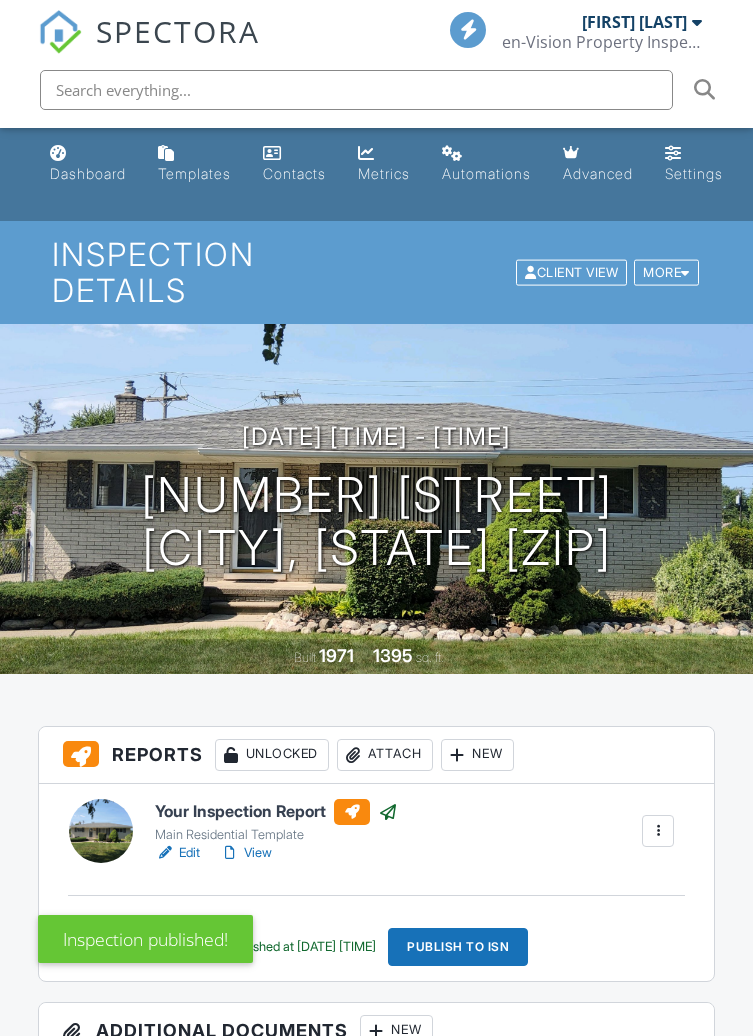 scroll, scrollTop: 0, scrollLeft: 0, axis: both 